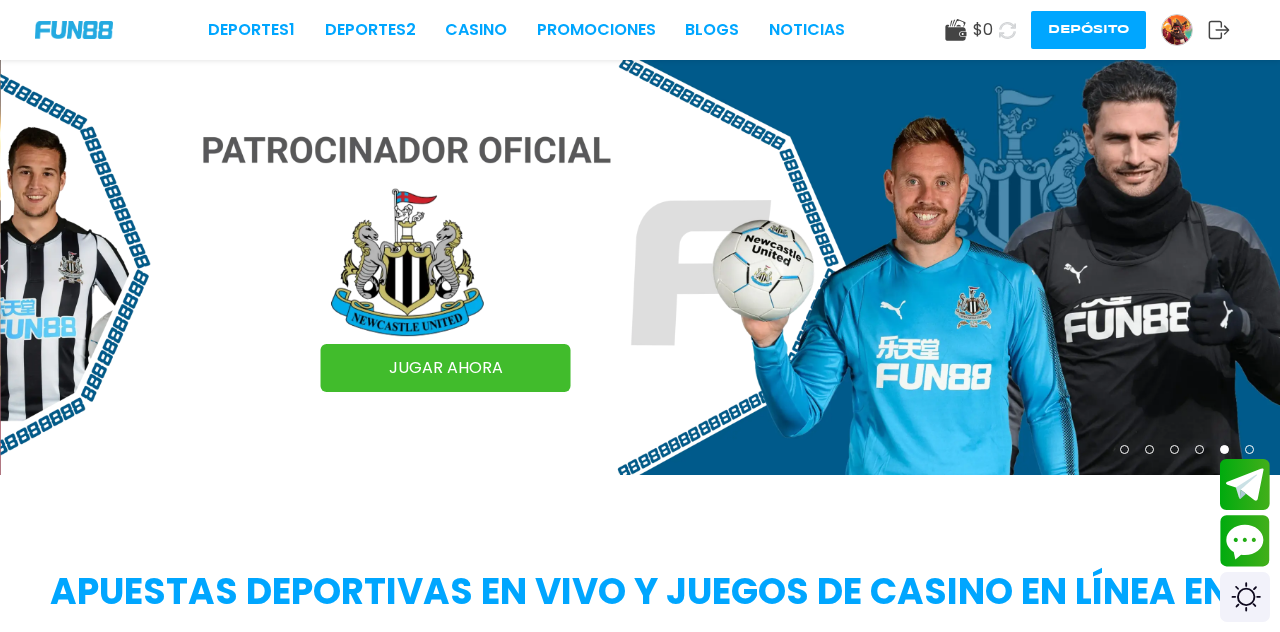 scroll, scrollTop: 0, scrollLeft: 0, axis: both 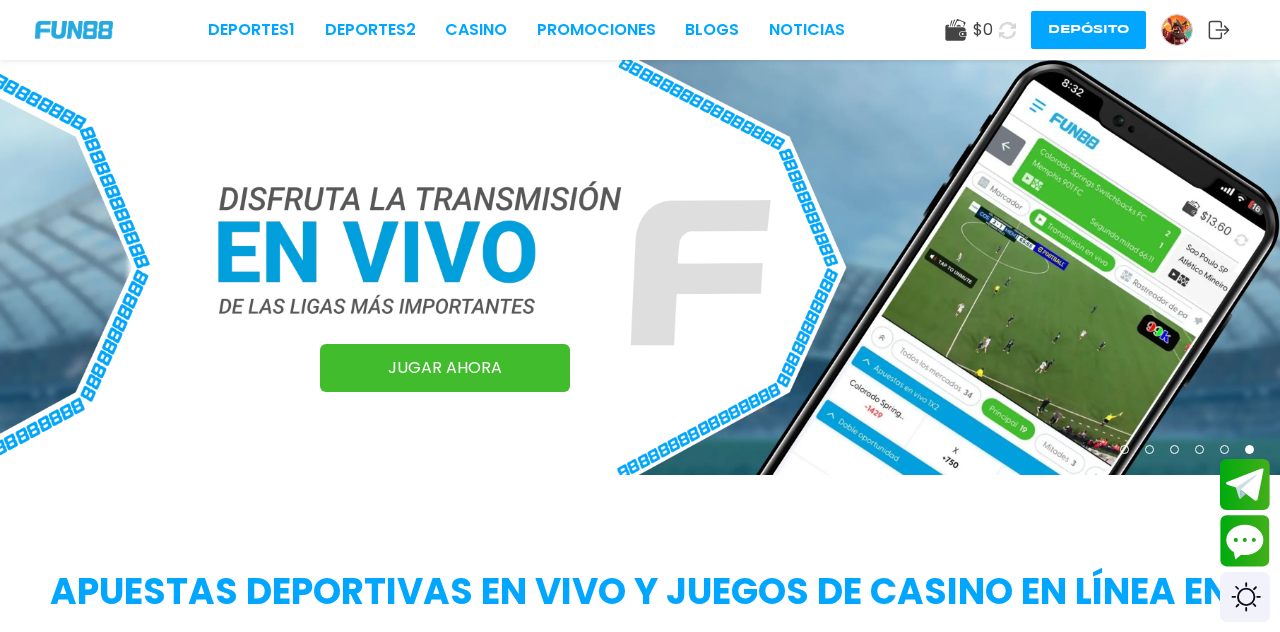 click on "Depósito" at bounding box center [1088, 30] 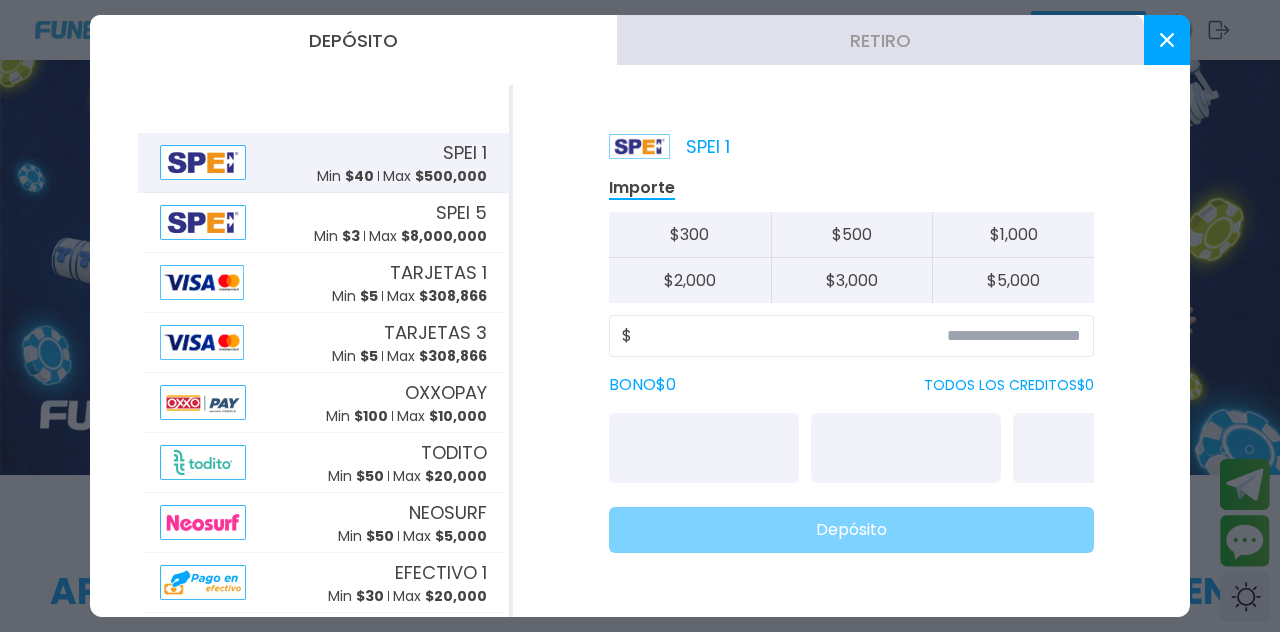 click on "SPEI 5 Min   $ 3 Max   $ 8,000,000" at bounding box center [323, 223] 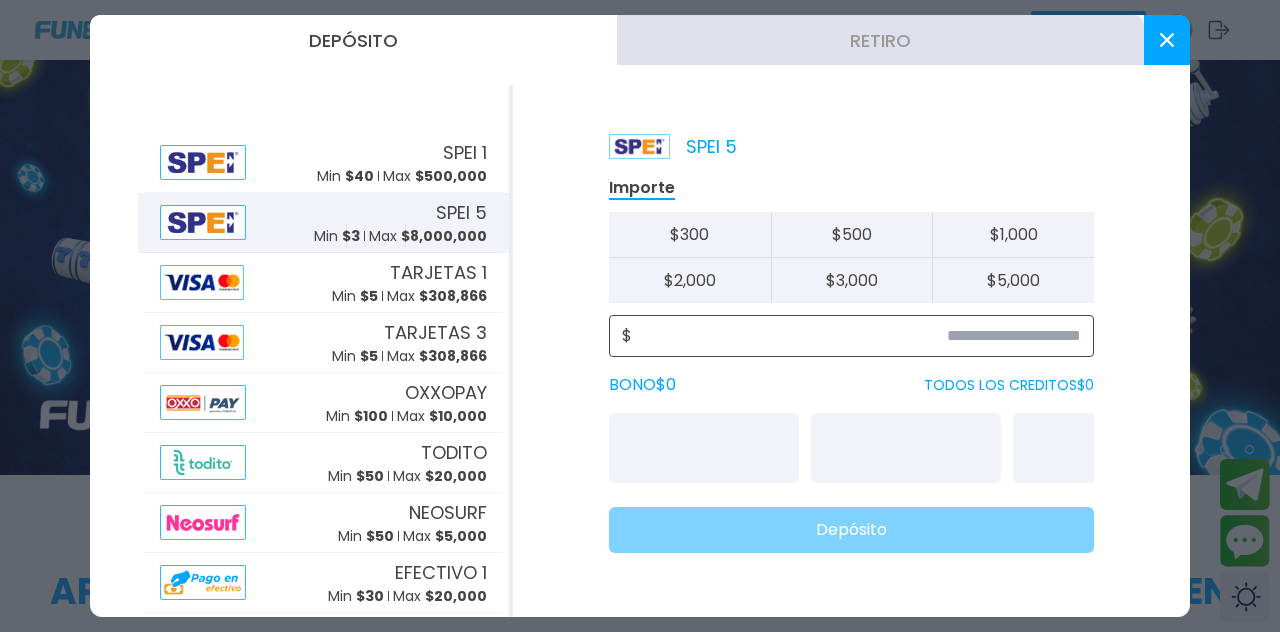 click at bounding box center (856, 336) 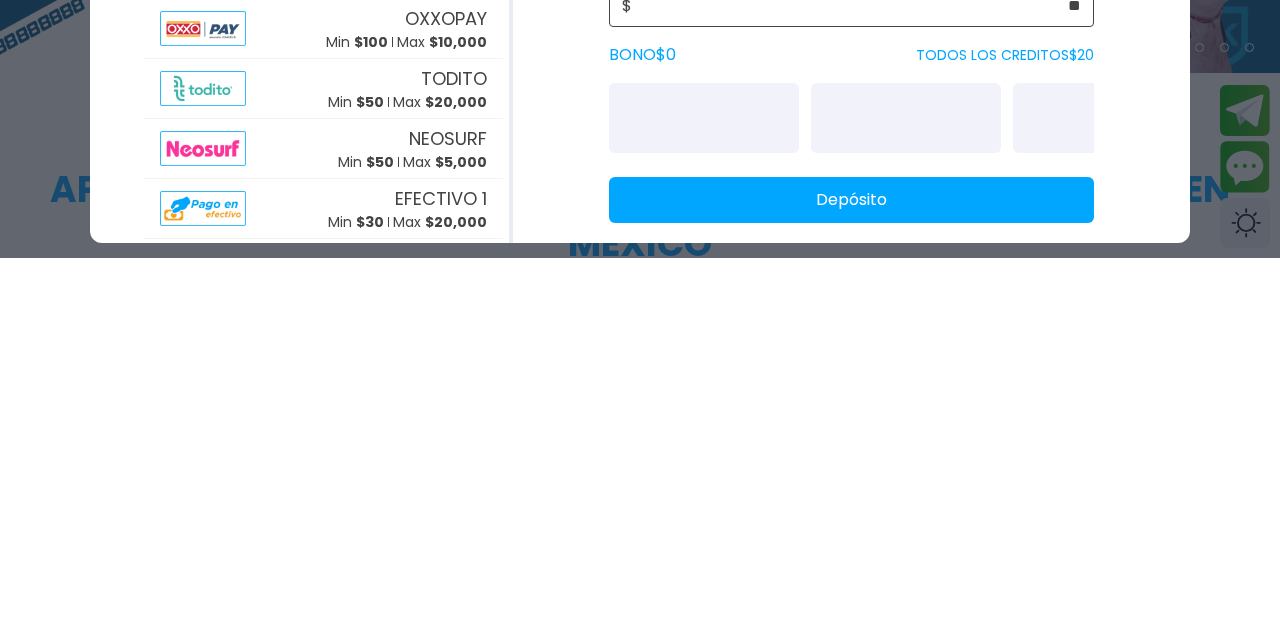 scroll, scrollTop: 42, scrollLeft: 0, axis: vertical 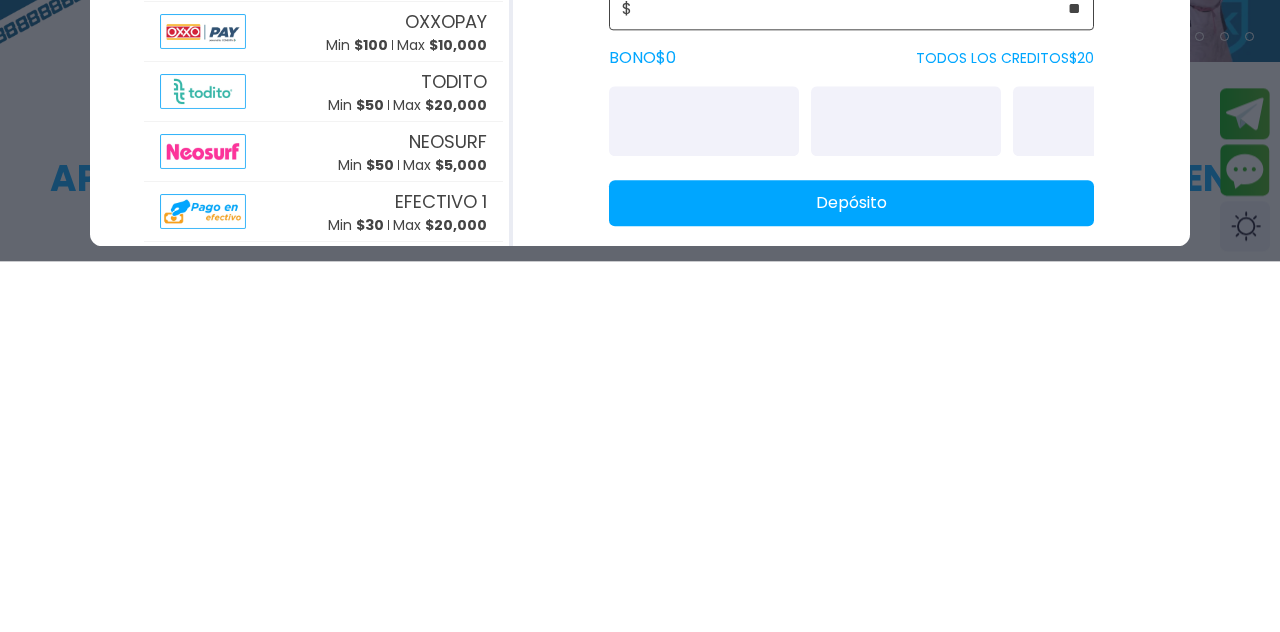 type on "**" 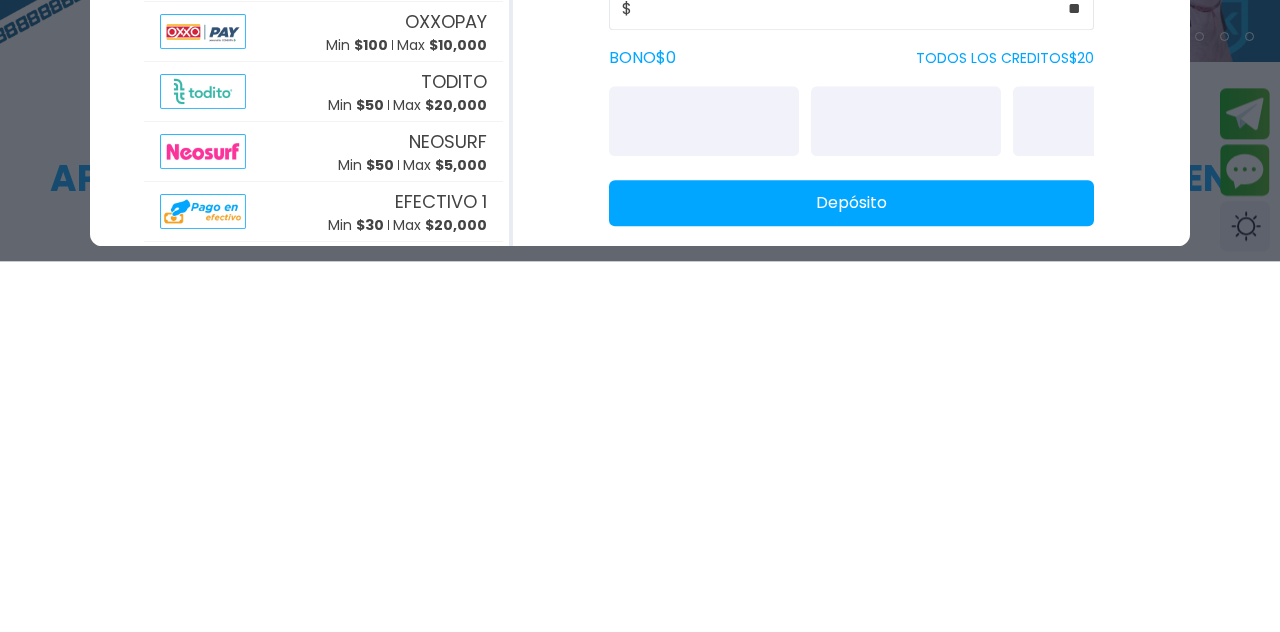 click on "Depósito" at bounding box center (851, 574) 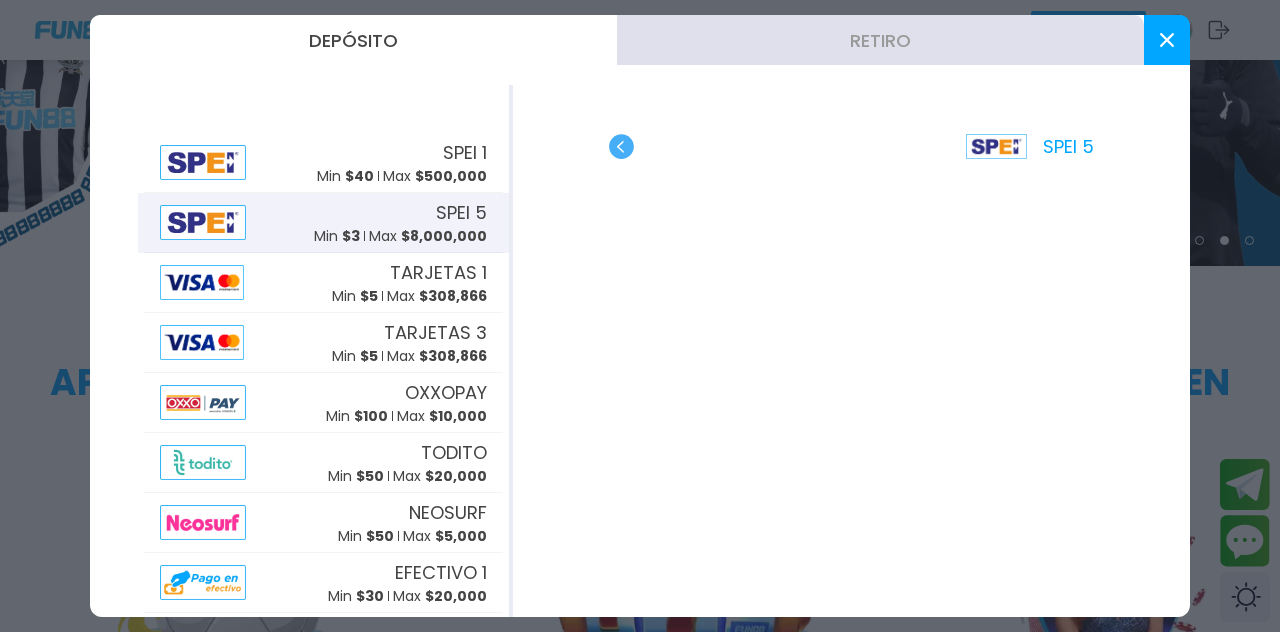 scroll, scrollTop: 218, scrollLeft: 0, axis: vertical 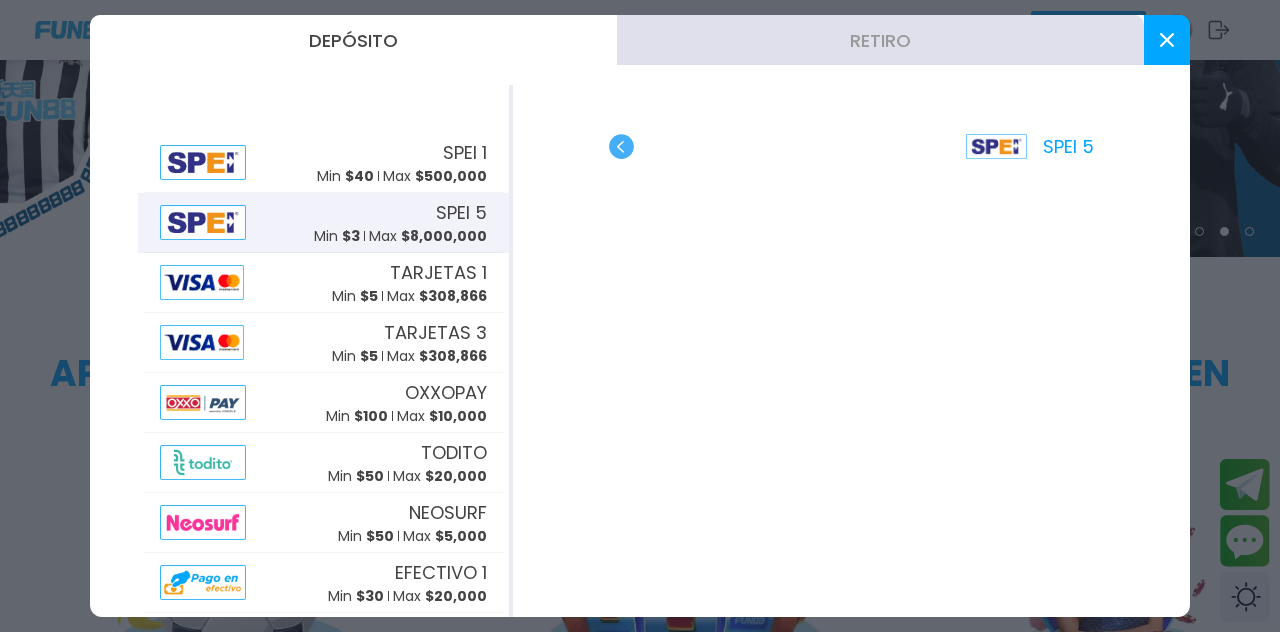 click at bounding box center (640, 316) 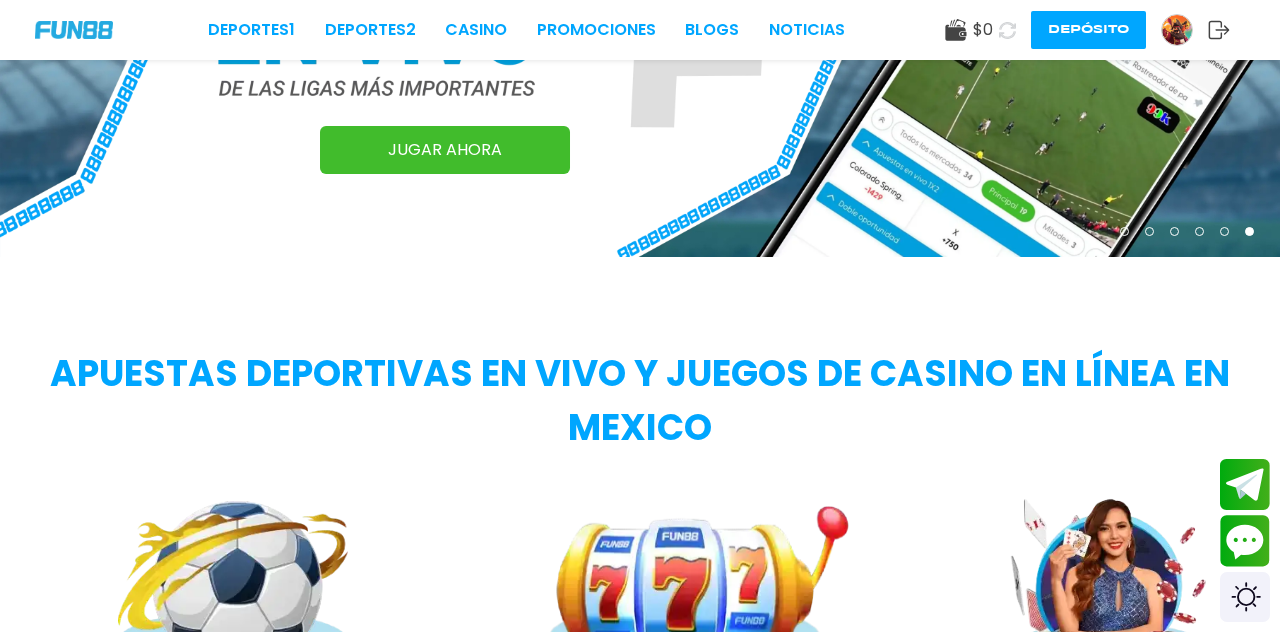 click at bounding box center [1007, 29] 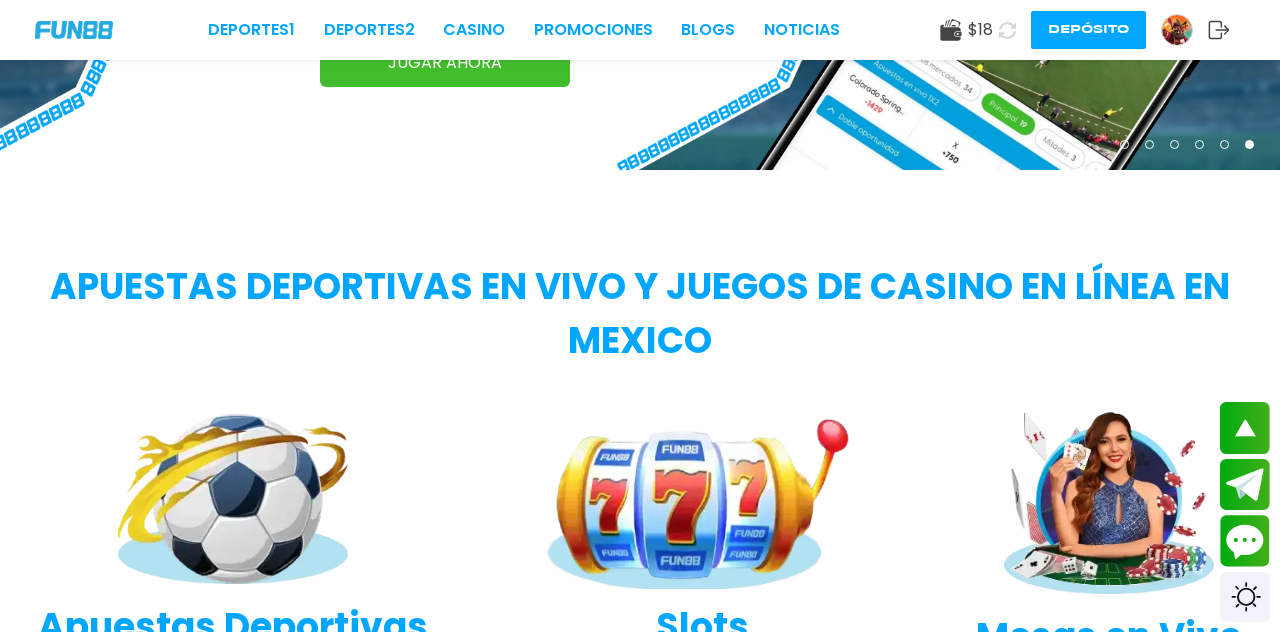 scroll, scrollTop: 308, scrollLeft: 0, axis: vertical 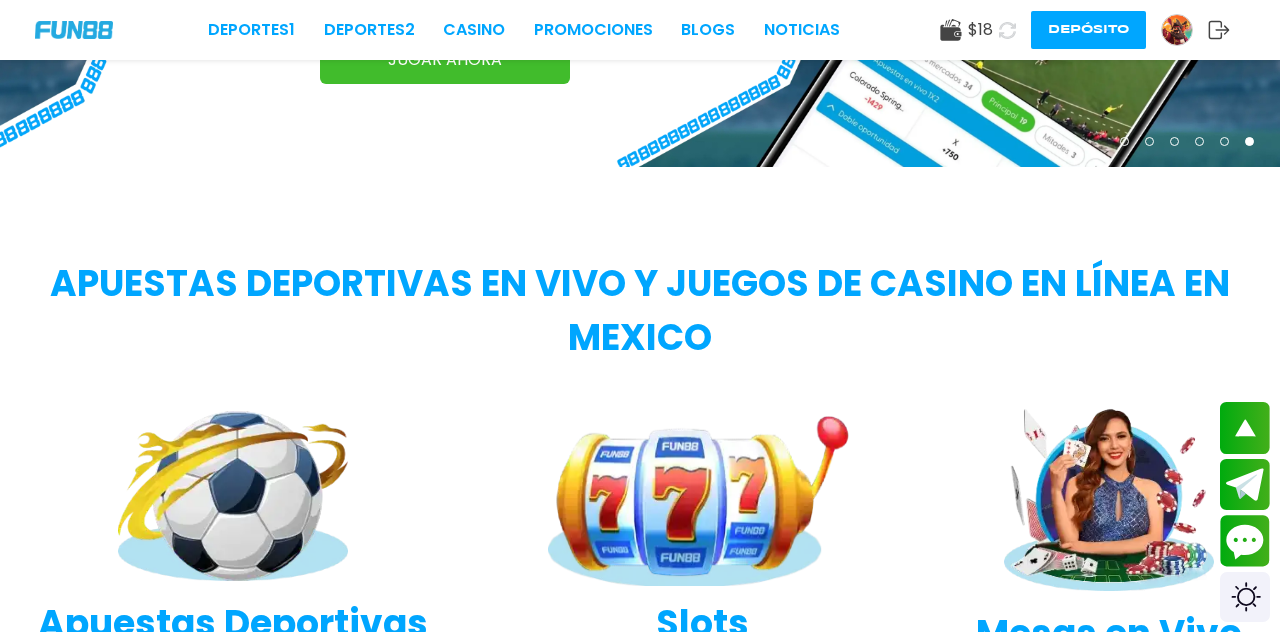 click at bounding box center [74, 29] 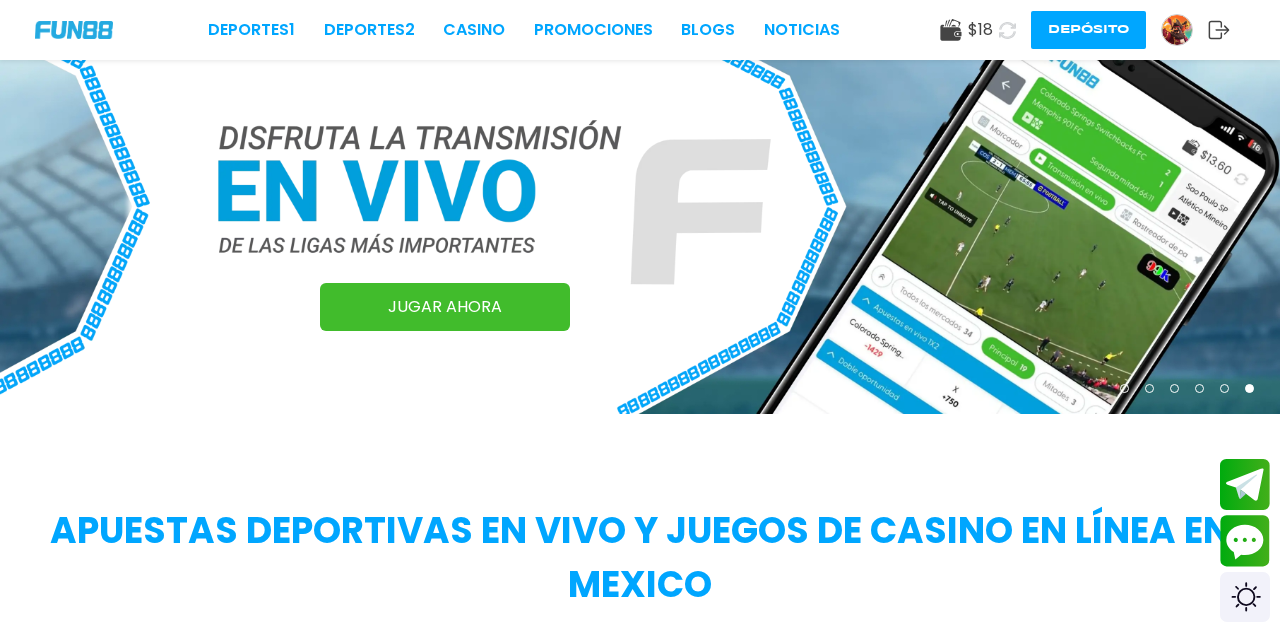 scroll, scrollTop: 56, scrollLeft: 0, axis: vertical 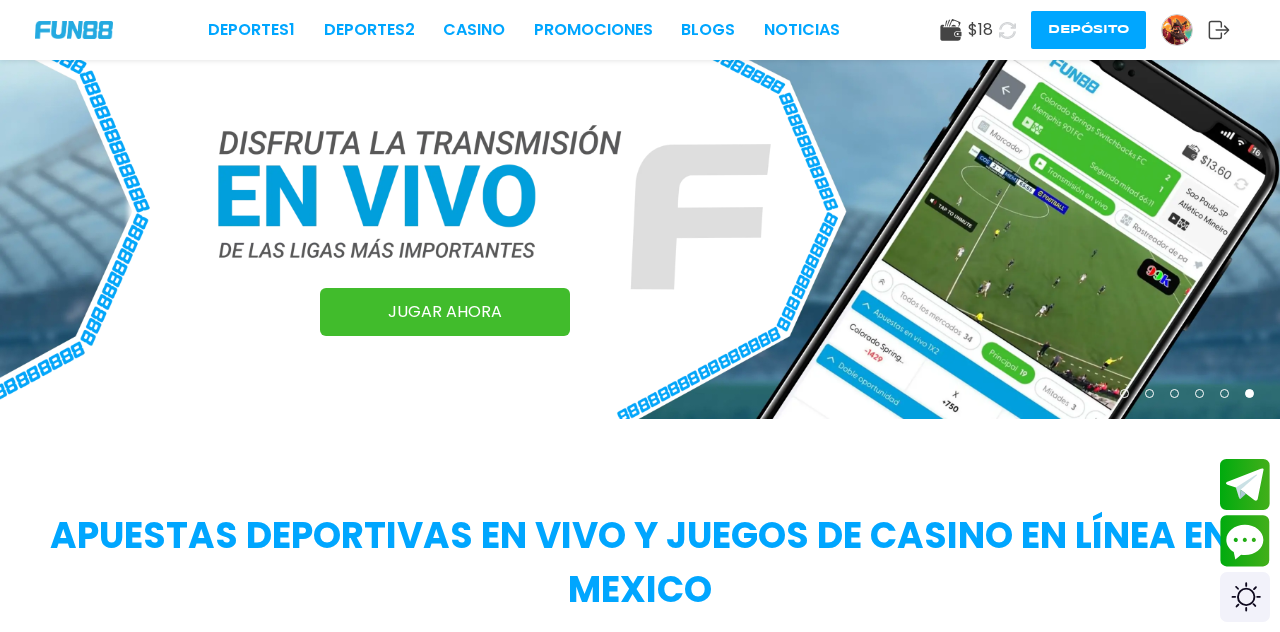 click on "JUGAR AHORA" at bounding box center [445, 312] 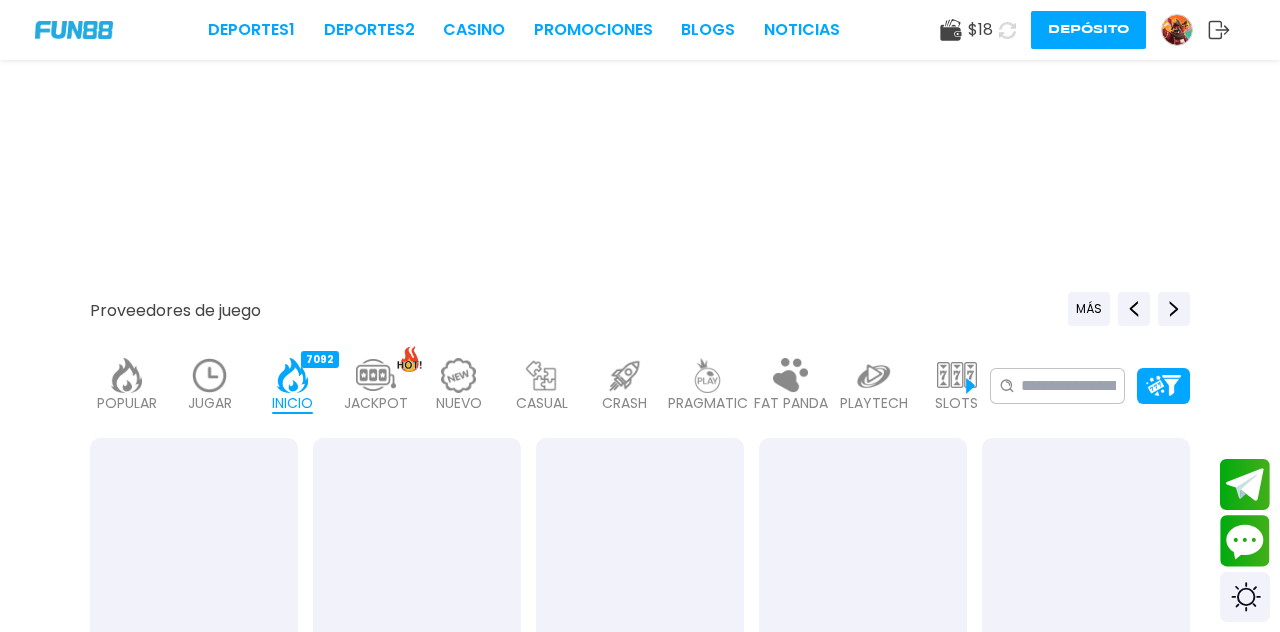 scroll, scrollTop: 0, scrollLeft: 0, axis: both 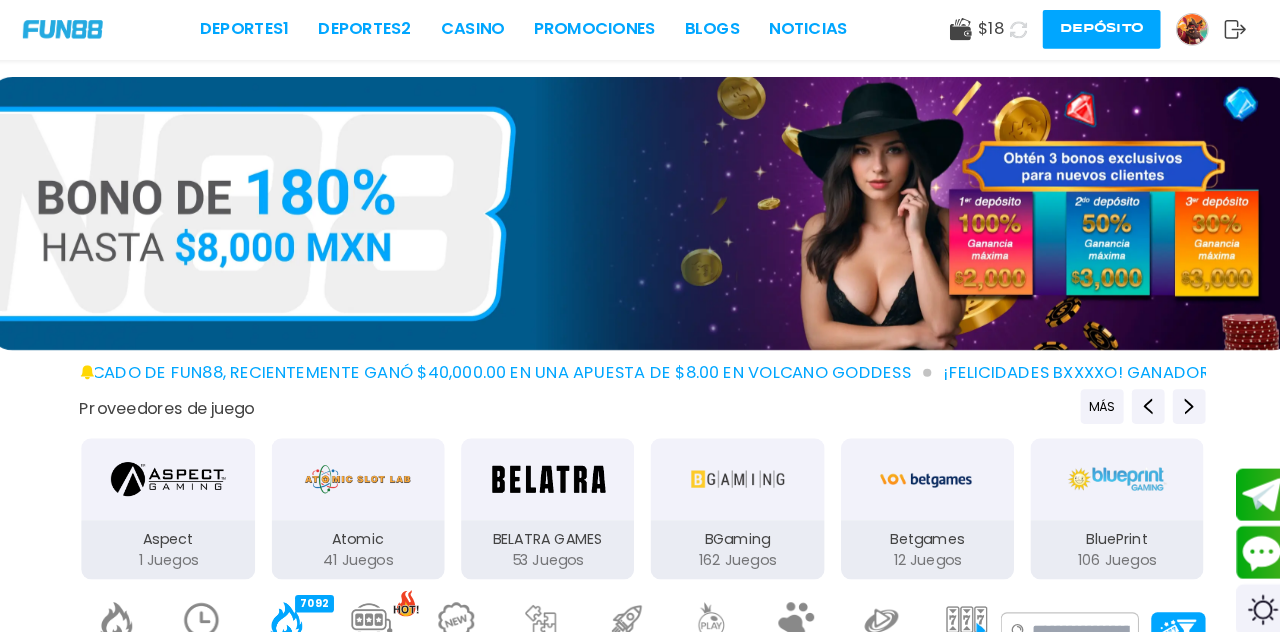 click at bounding box center (640, 209) 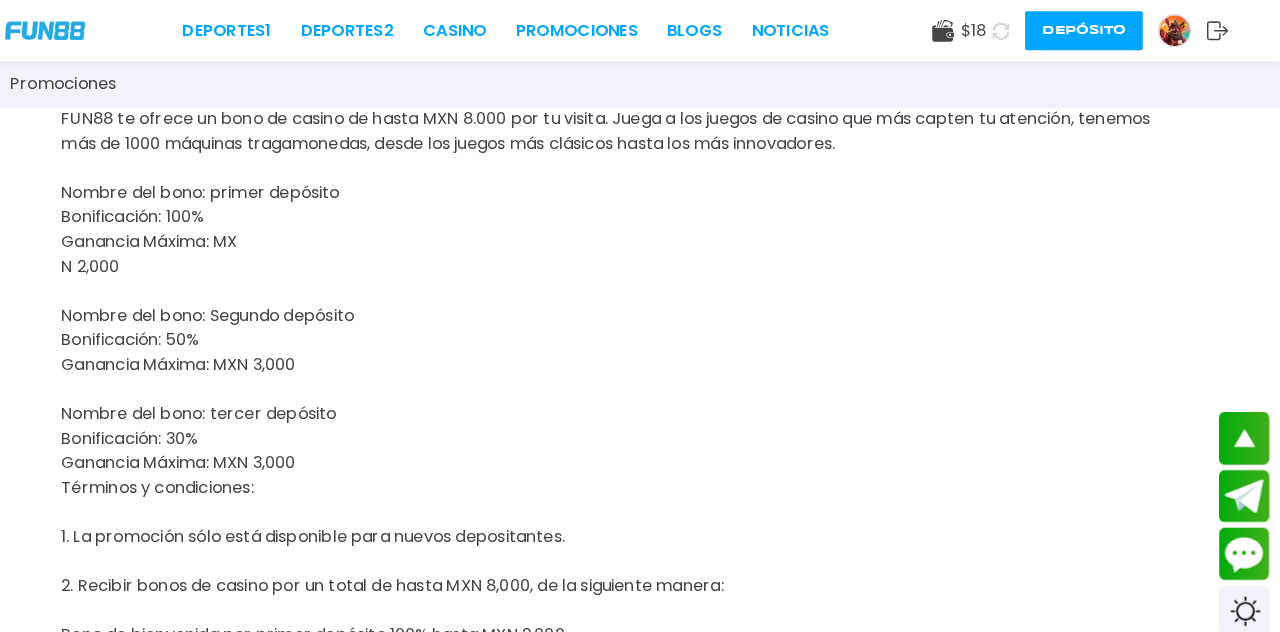 scroll, scrollTop: 0, scrollLeft: 0, axis: both 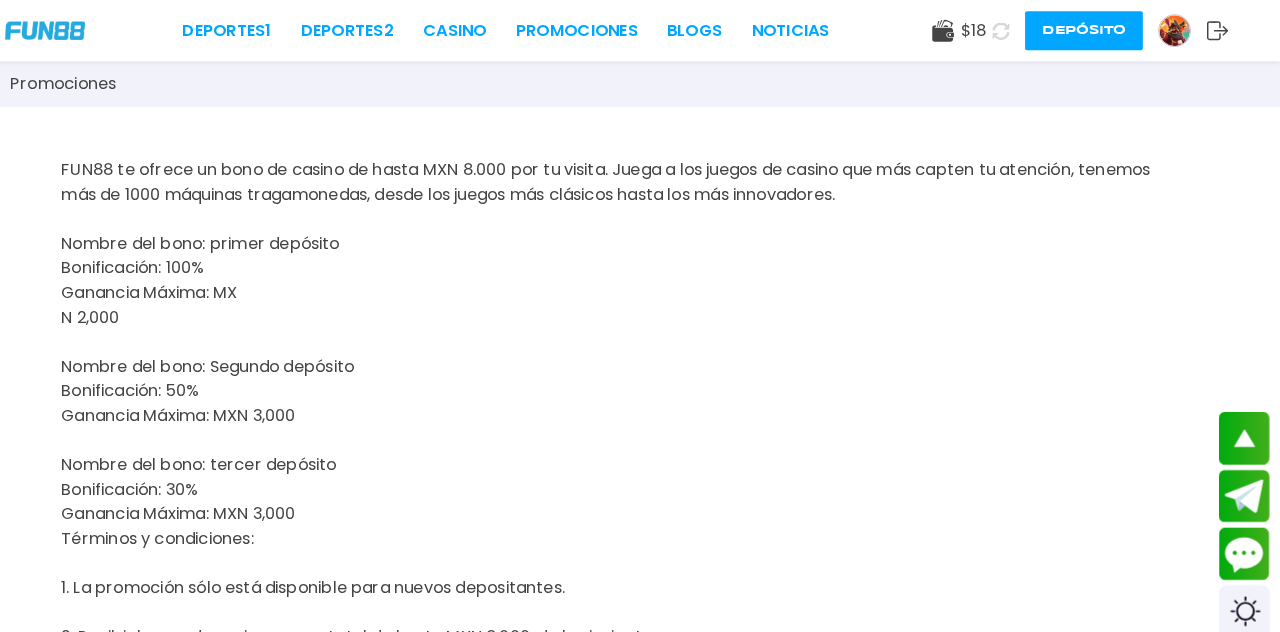 click on "CASINO" at bounding box center (474, 30) 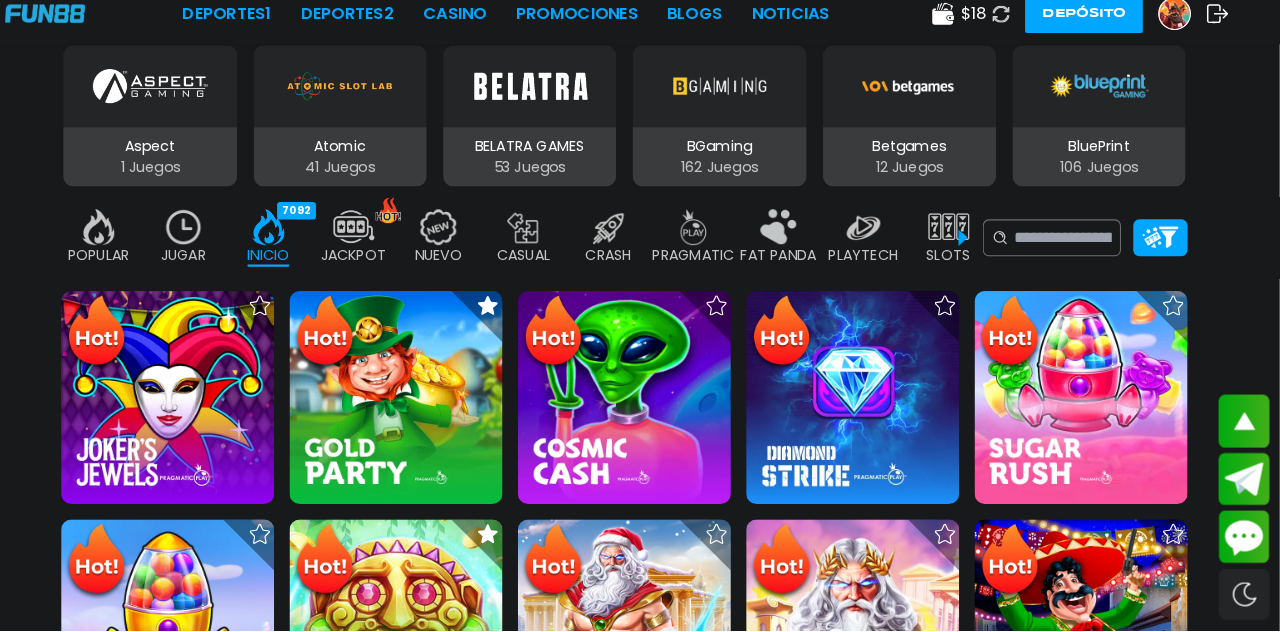 scroll, scrollTop: 377, scrollLeft: 0, axis: vertical 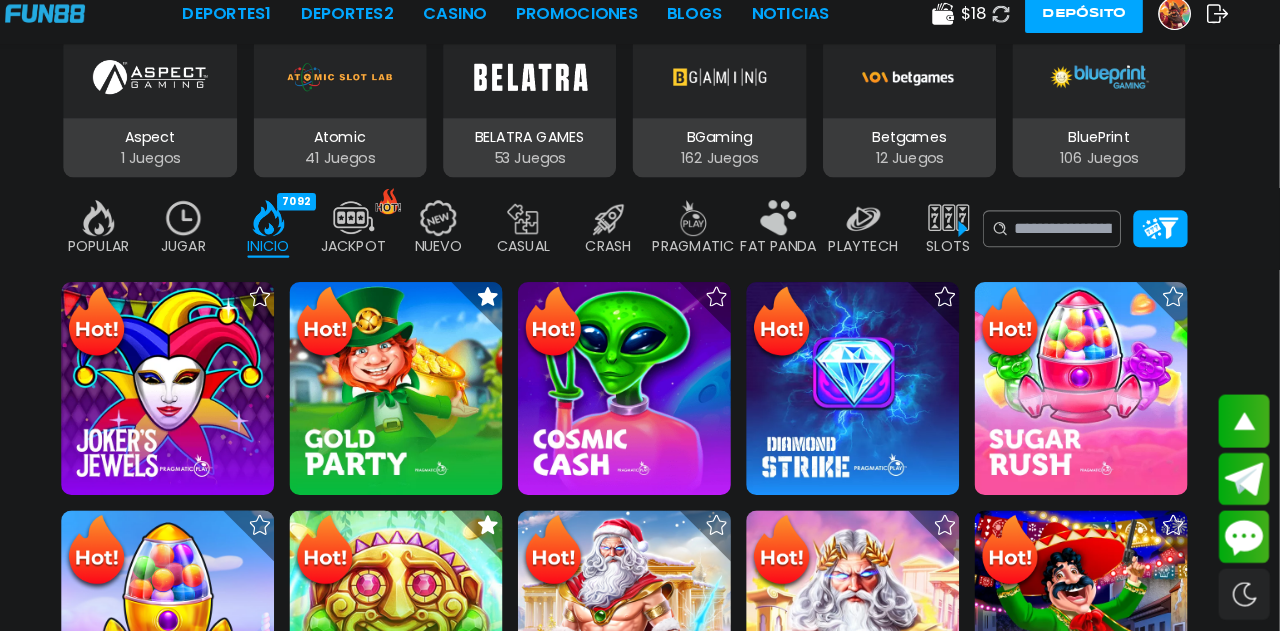 click at bounding box center [1086, 396] 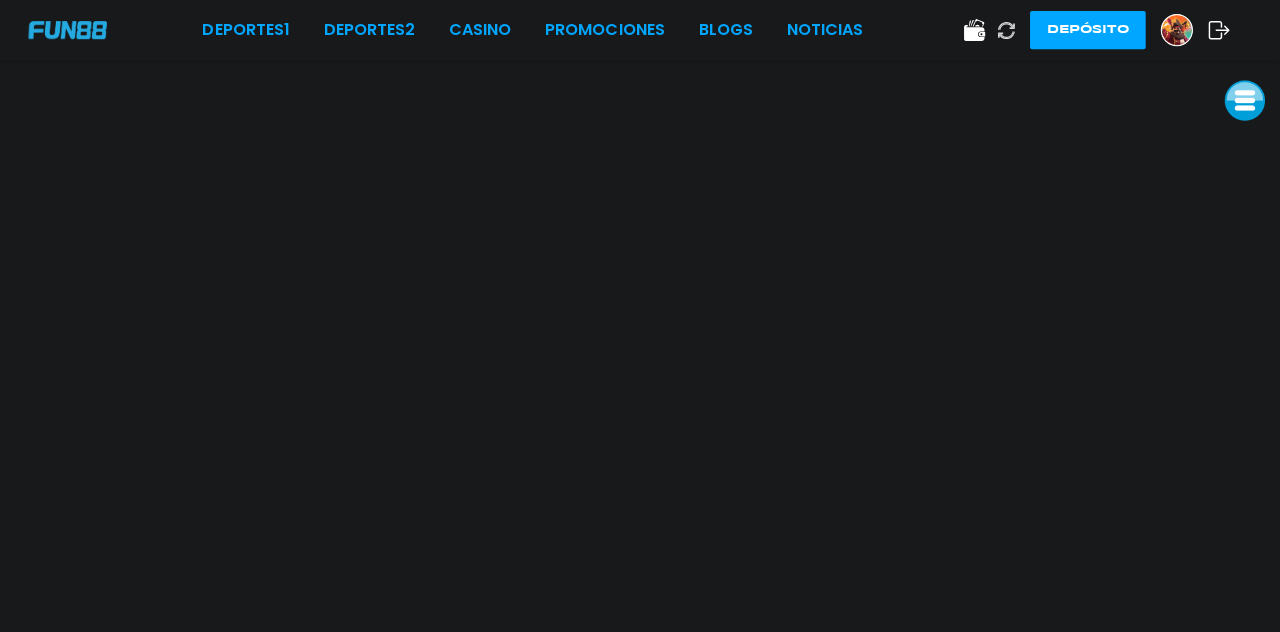 scroll, scrollTop: 0, scrollLeft: 0, axis: both 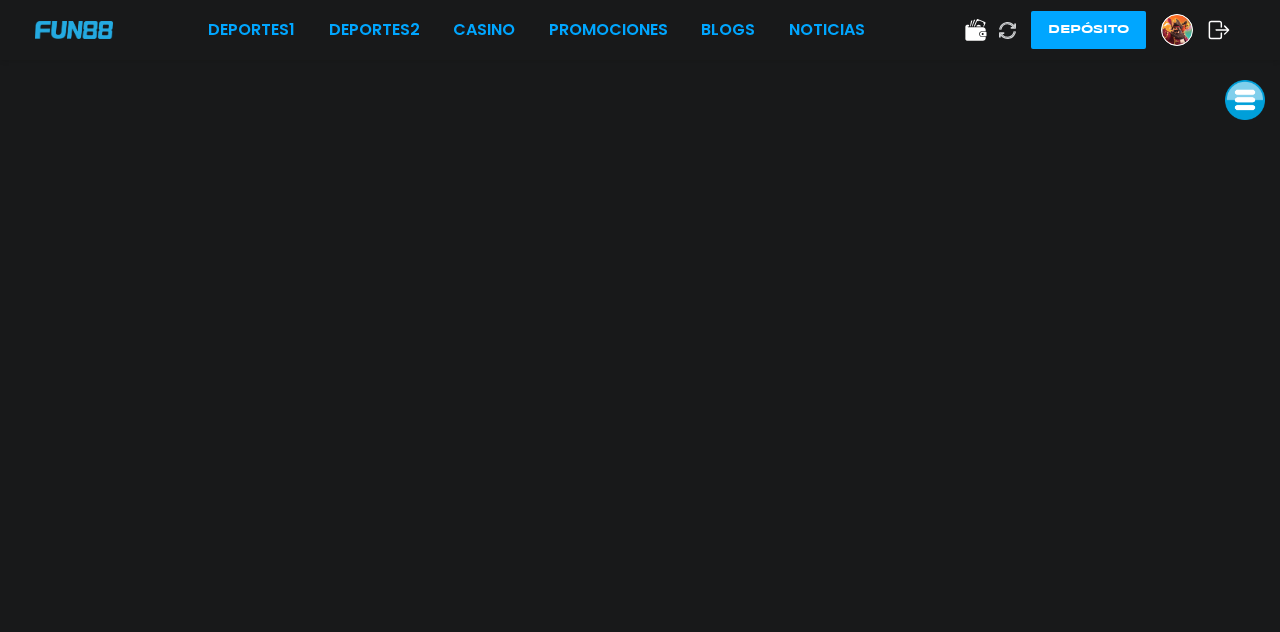 click 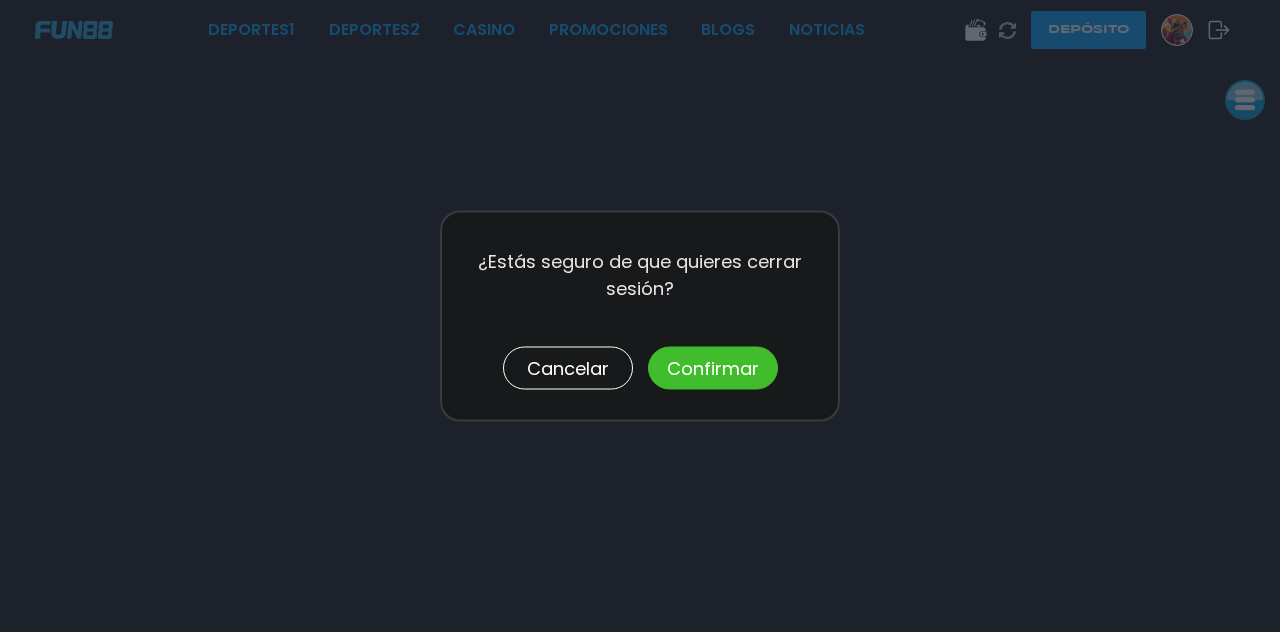 click on "Confirmar" at bounding box center (713, 368) 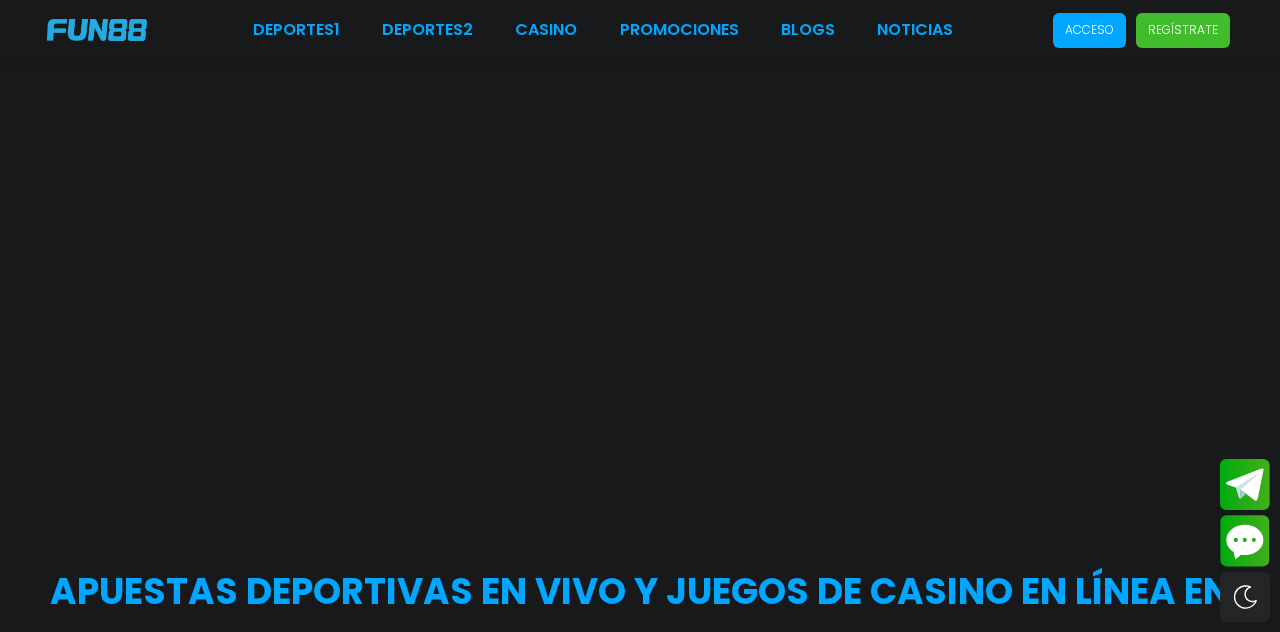 scroll, scrollTop: 0, scrollLeft: 0, axis: both 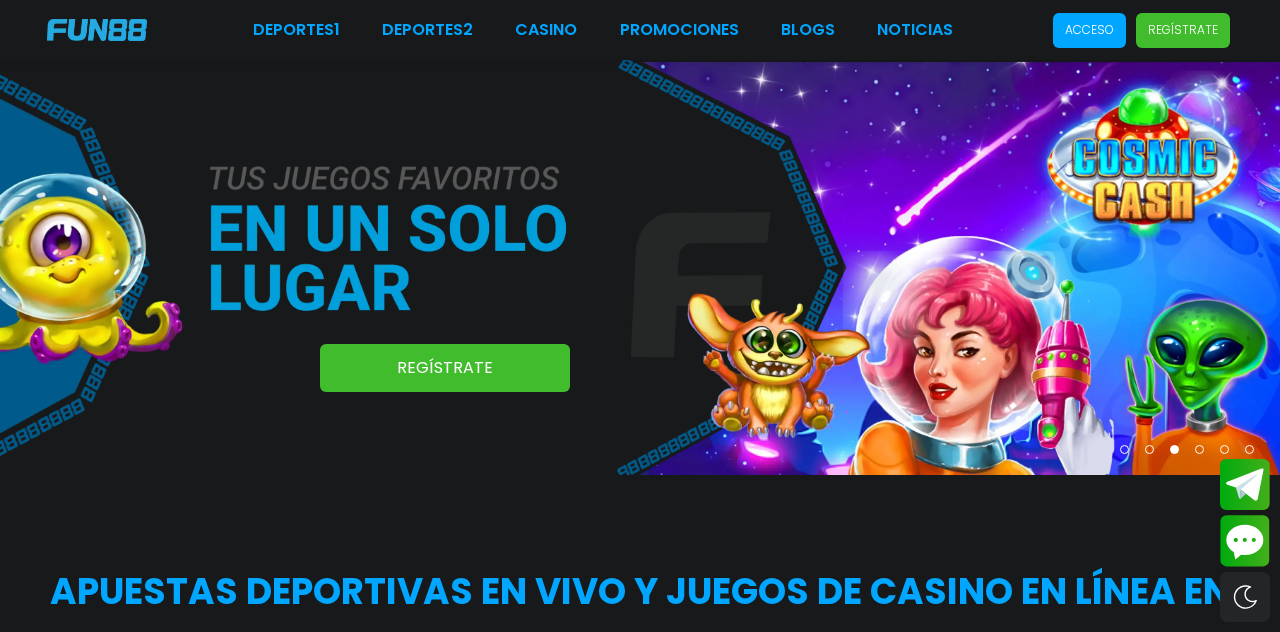 click on "Acceso" at bounding box center [1089, 30] 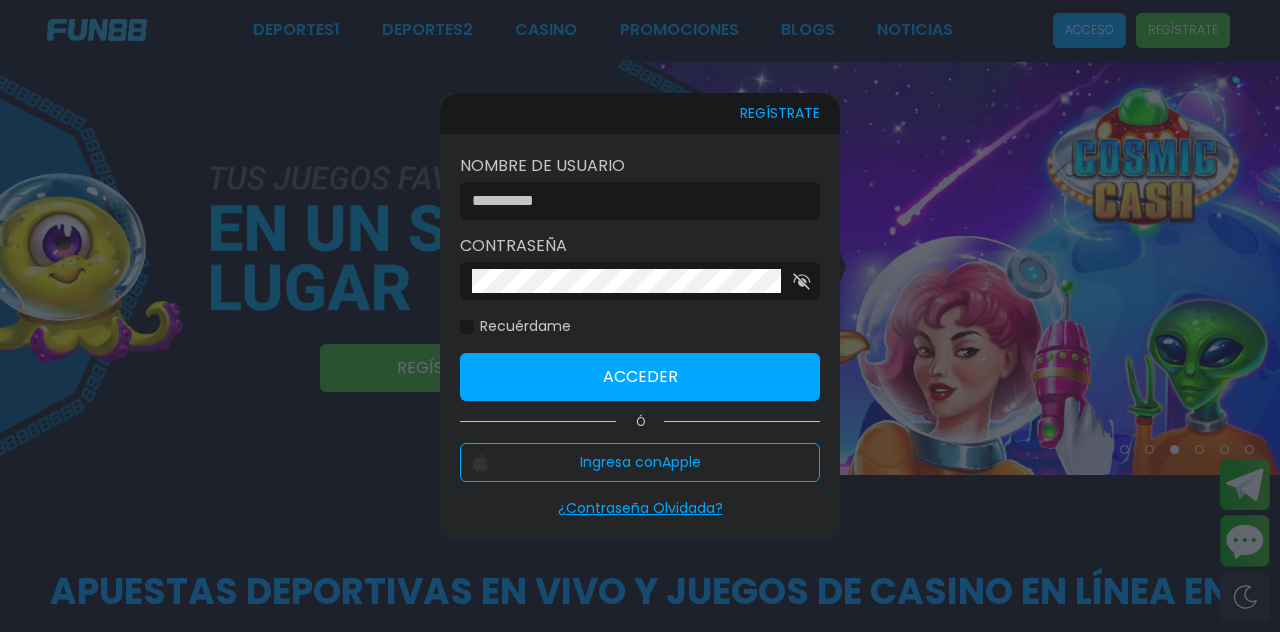 click at bounding box center [634, 201] 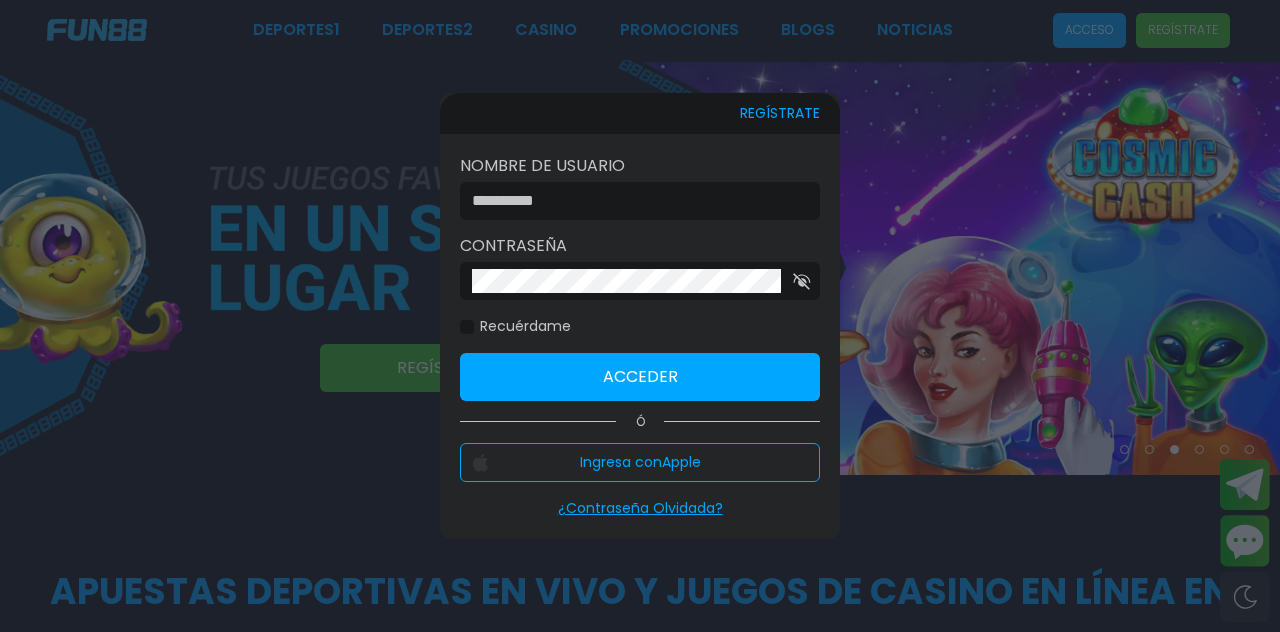 type on "*********" 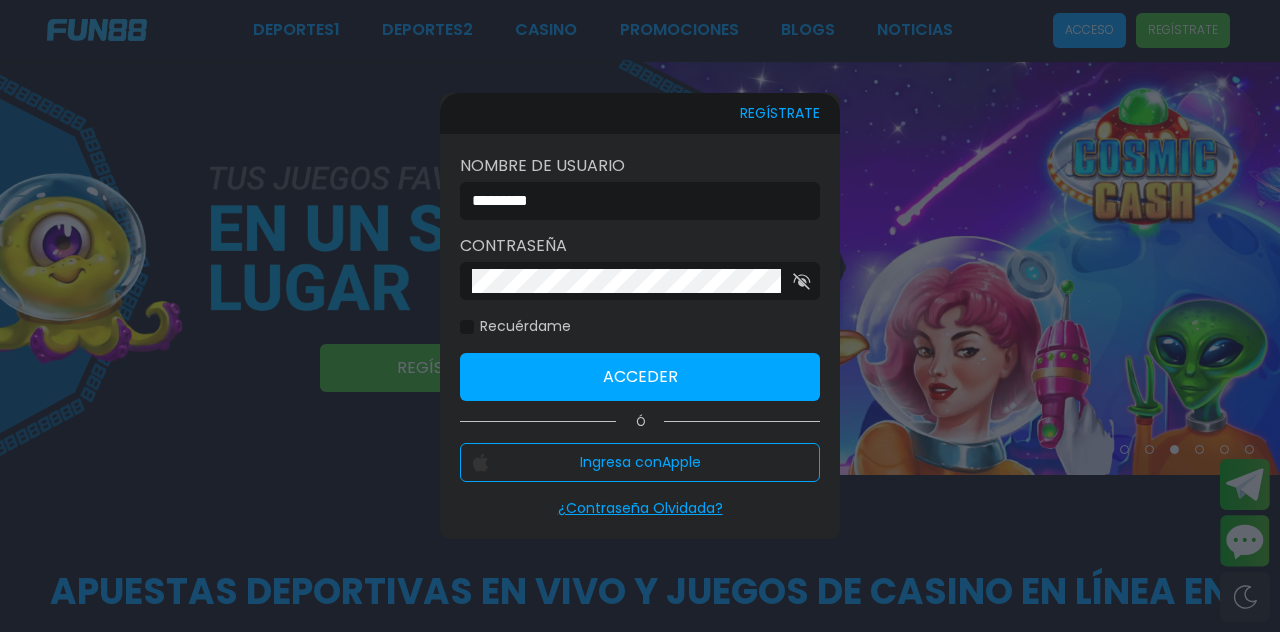 click on "Acceder" at bounding box center [640, 377] 